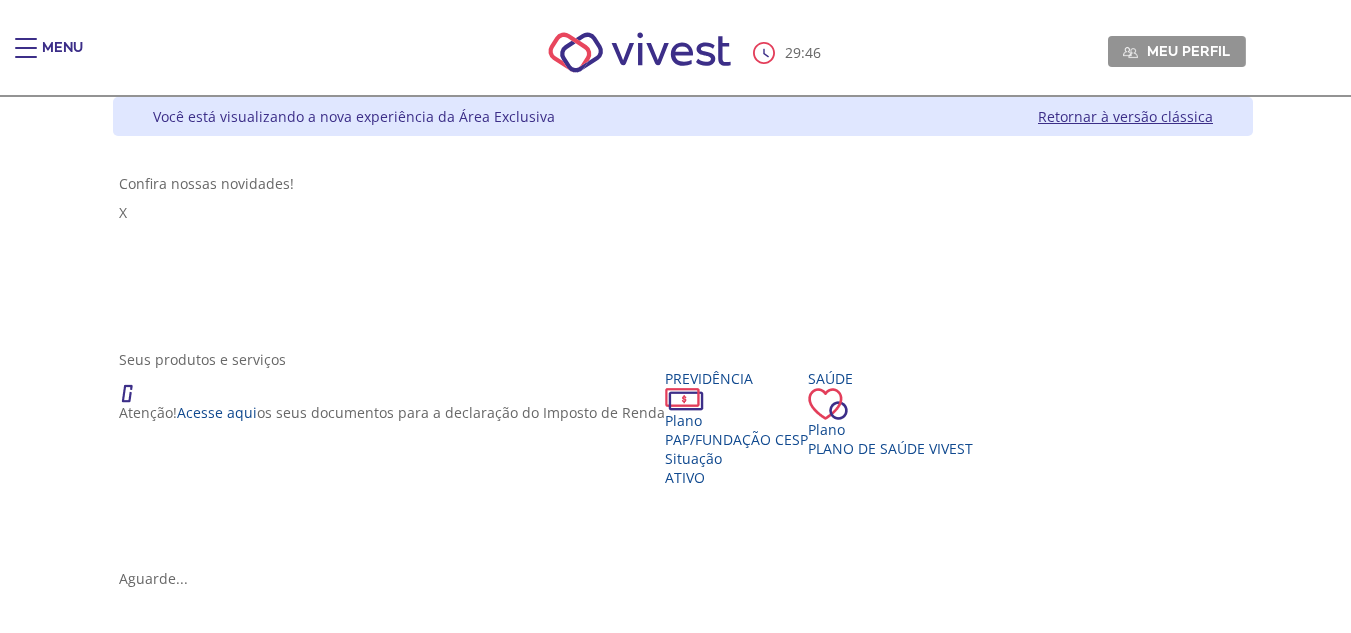 scroll, scrollTop: 100, scrollLeft: 0, axis: vertical 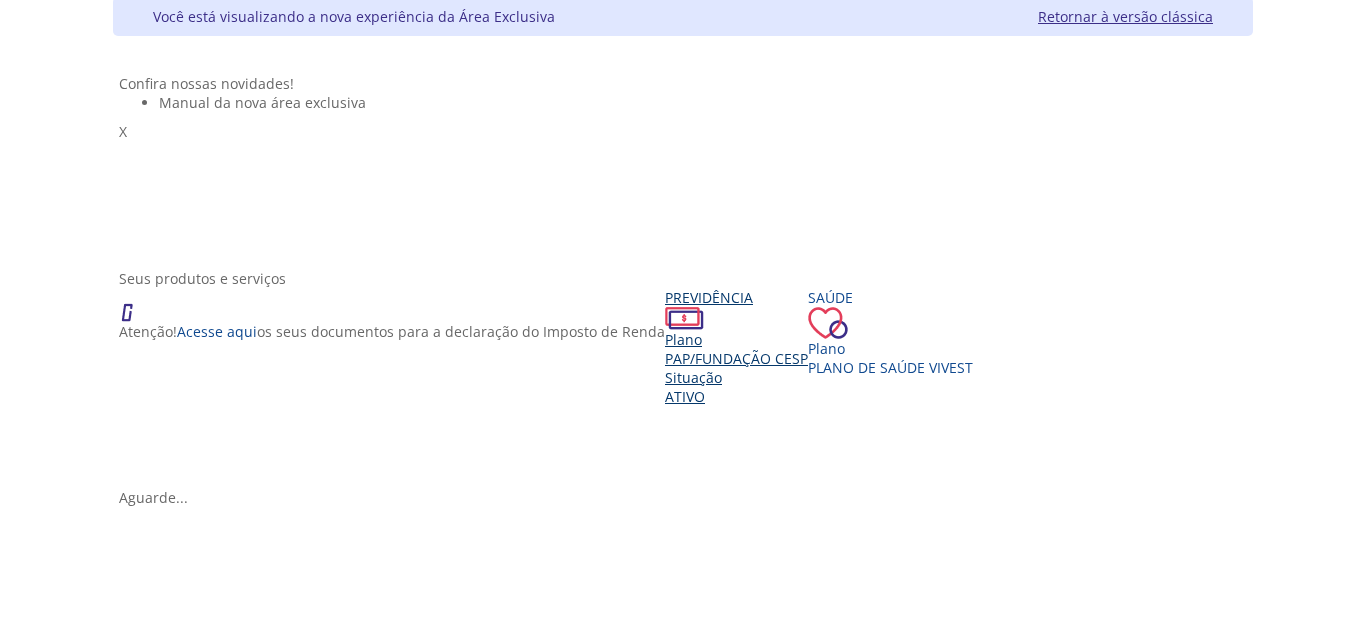 click on "PAP/Fundação CESP" at bounding box center (736, 358) 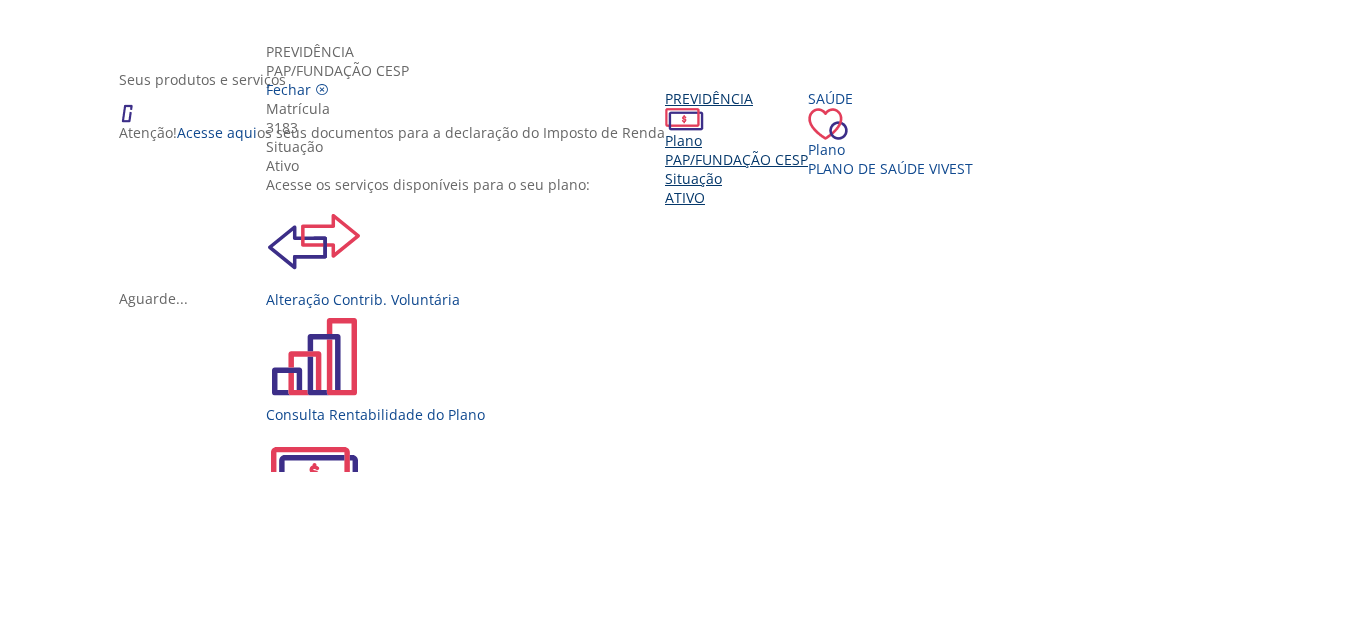 scroll, scrollTop: 300, scrollLeft: 0, axis: vertical 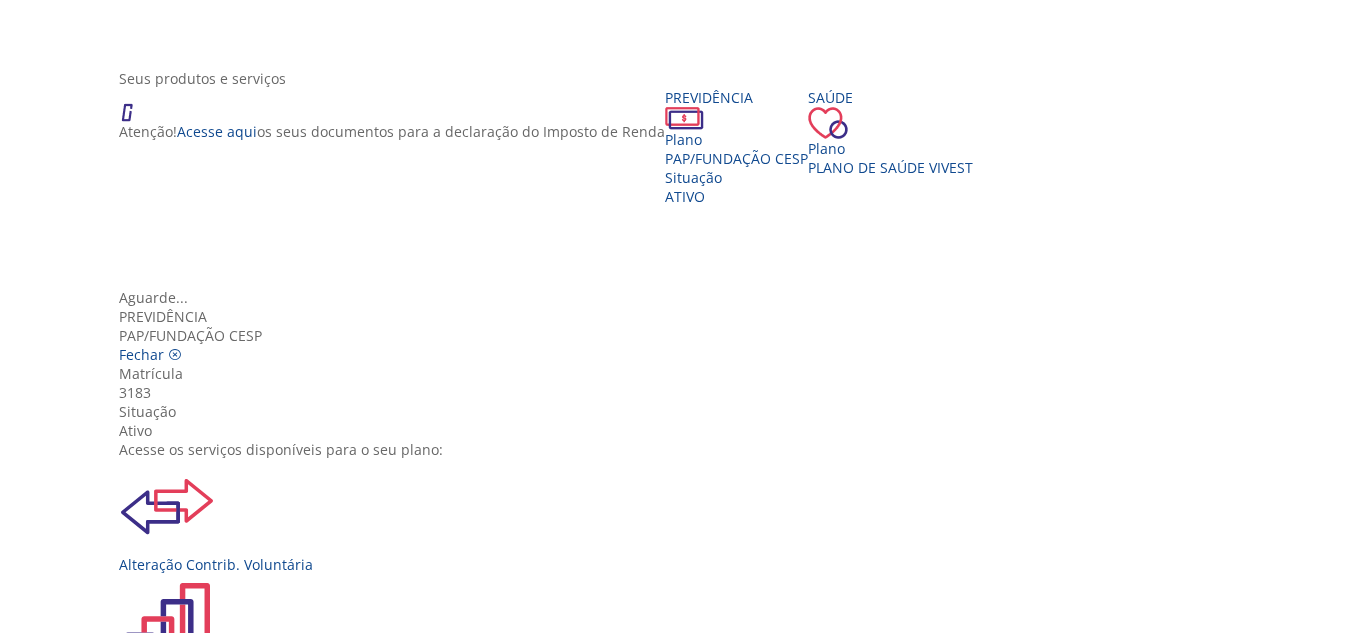click on "Extrato Previdenciário" at bounding box center [683, 1091] 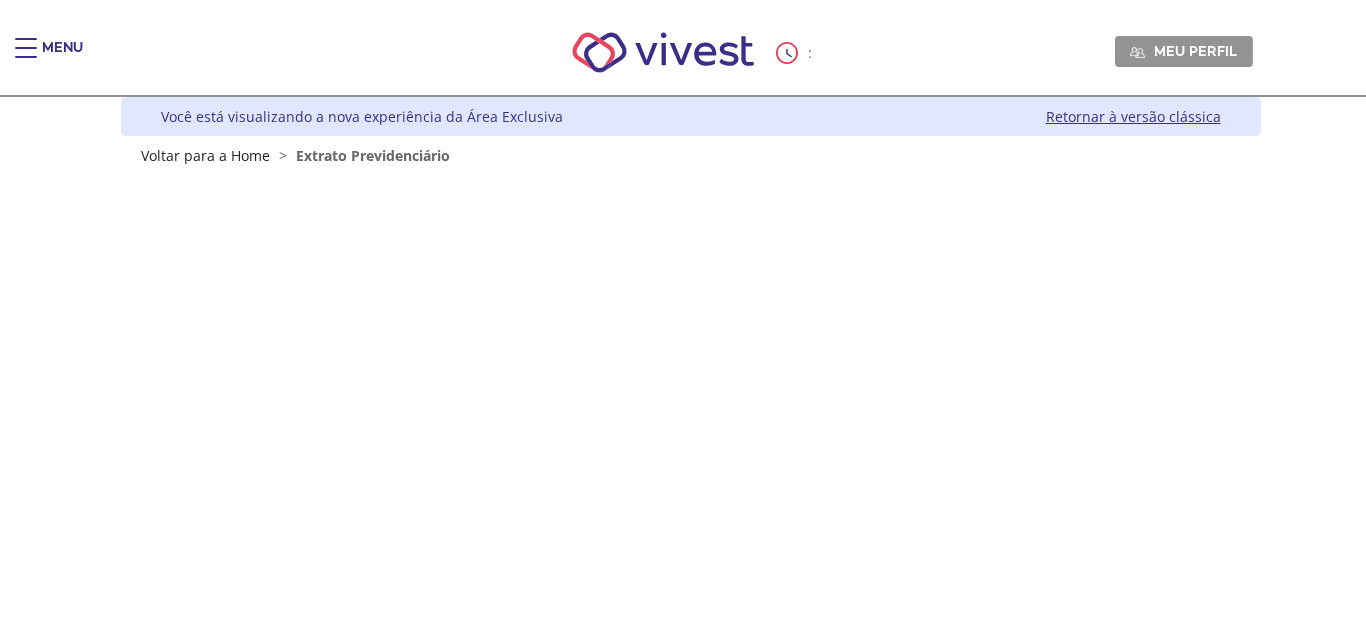 scroll, scrollTop: 0, scrollLeft: 0, axis: both 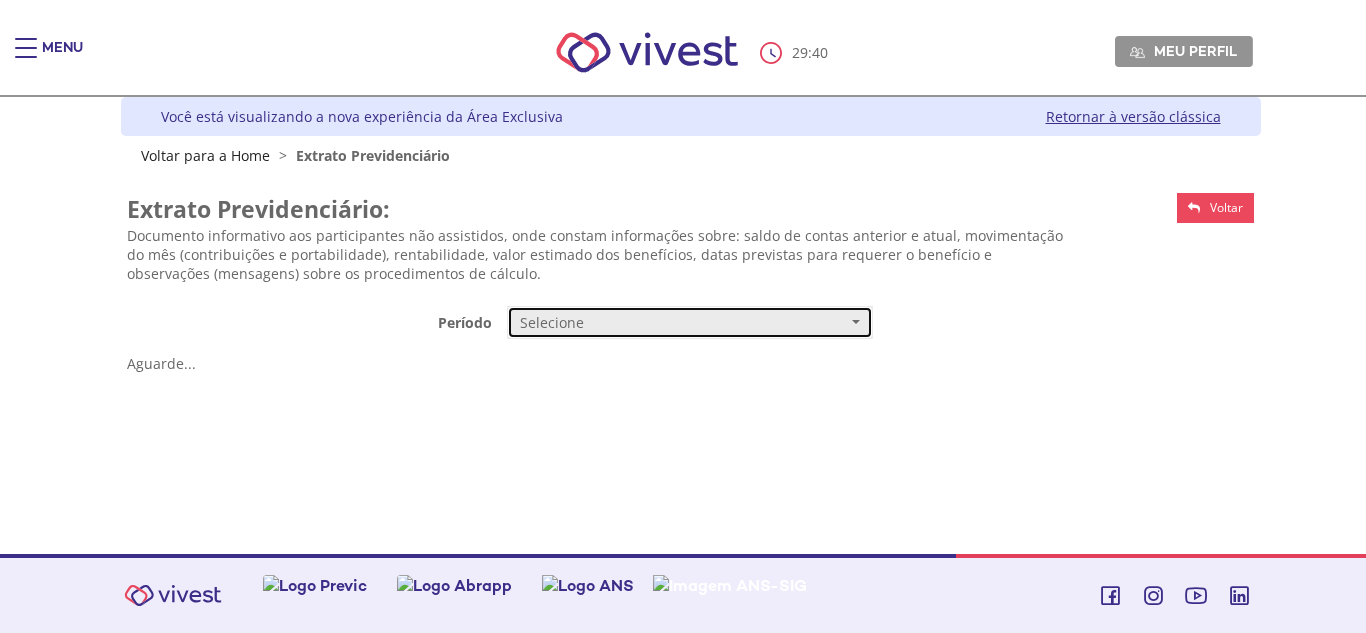 click on "Selecione" at bounding box center [683, 323] 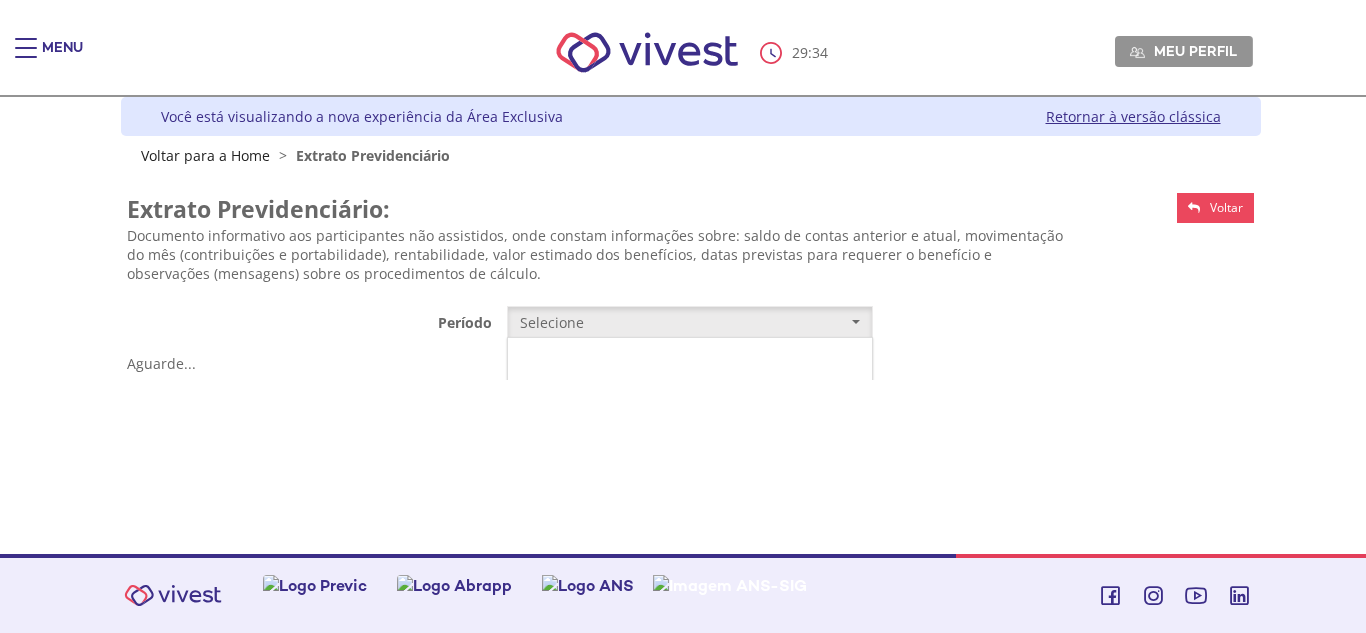 click on "Mensal" at bounding box center (690, 360) 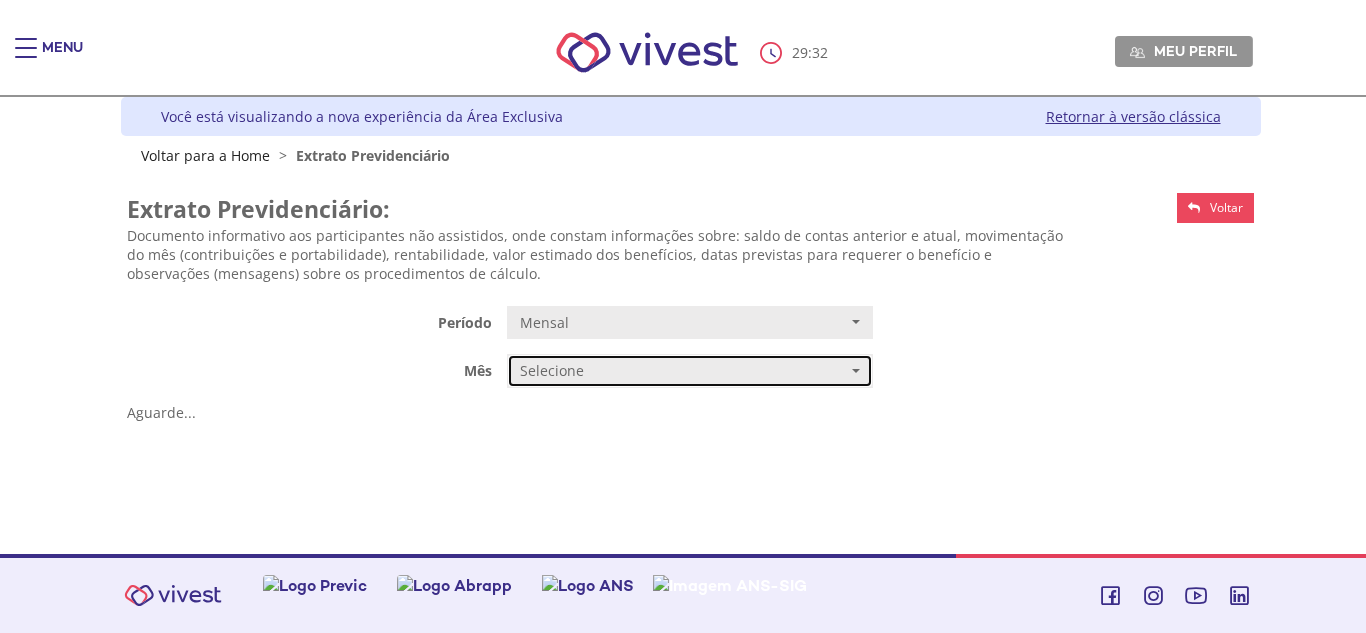 click on "Selecione" at bounding box center [683, 371] 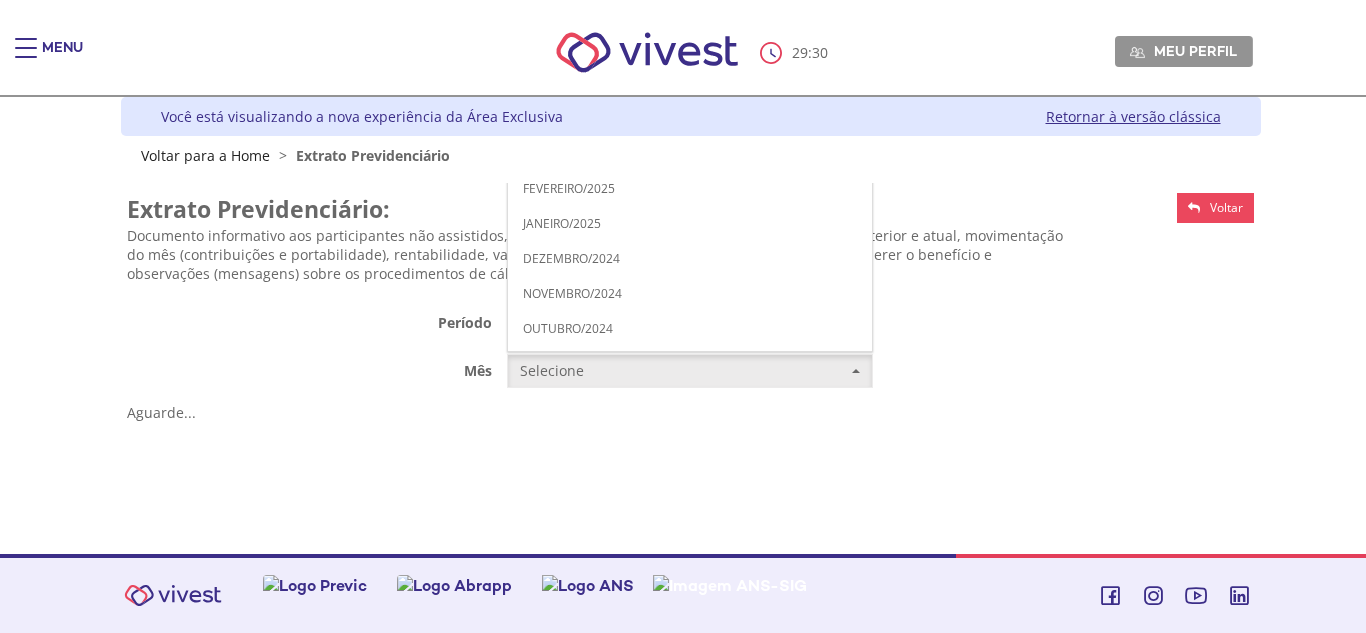 click on "JUNHO/2025" at bounding box center (690, 48) 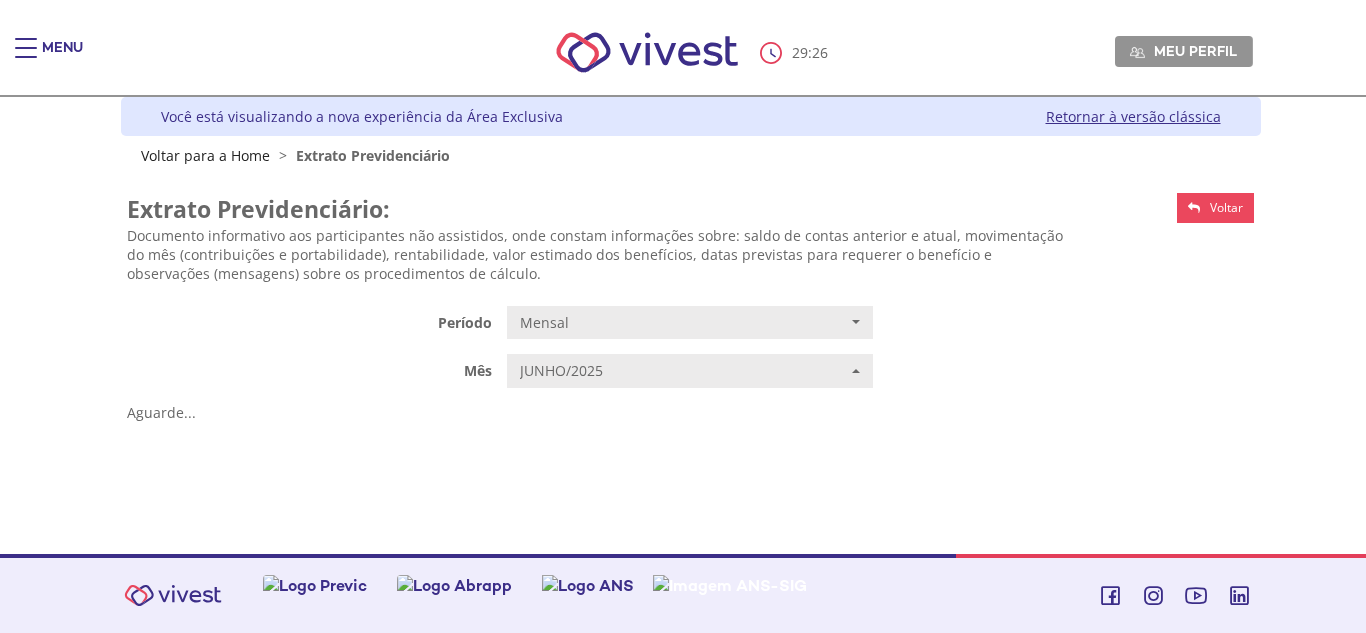 click on "Z7_I2KE1AG0L89AE06E1G4AR91051
Funcesp - Vivest- Extrato Previdenciario Mensal Configuração RAIOX
Menu de ação do componente
${title}
${loading}
Ações
Este site é melhor visualizado em versões do Internet Explorer 10 ou superiores. Atualize seu browser para uma experiência melhor.
Internet Explorer
Firefox
Google Chrome
x
Voltar
Extrato Previdenciário:" at bounding box center (691, 316) 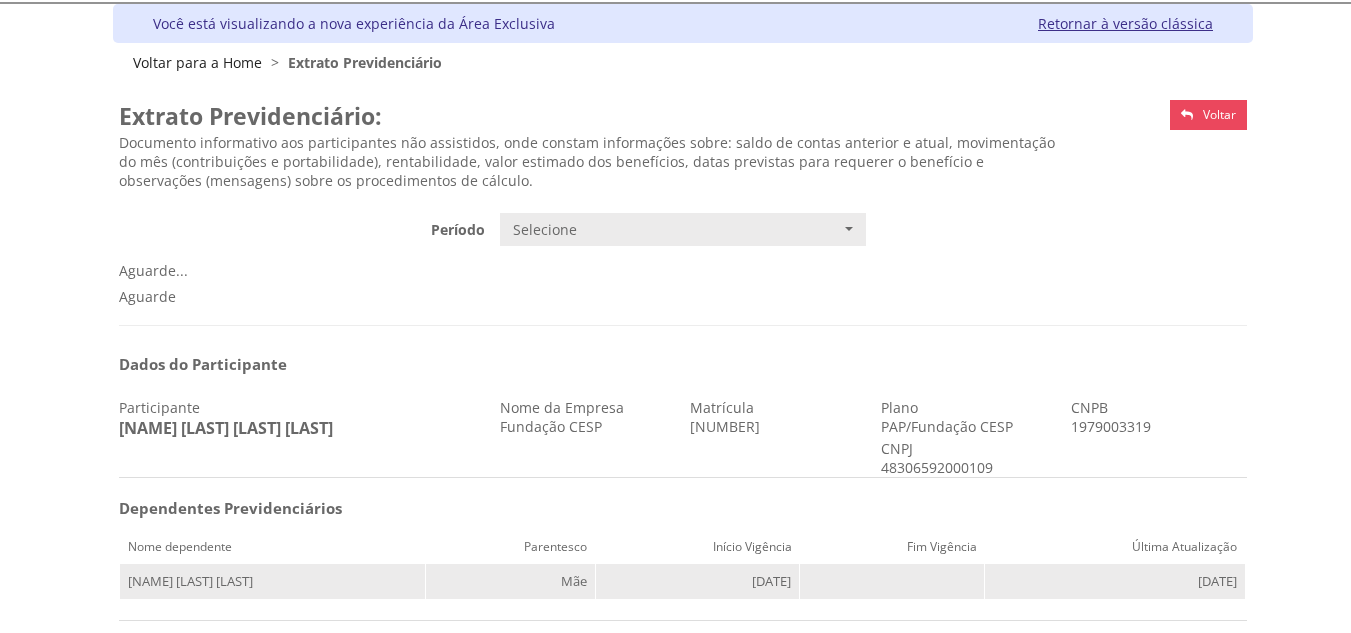 scroll, scrollTop: 0, scrollLeft: 0, axis: both 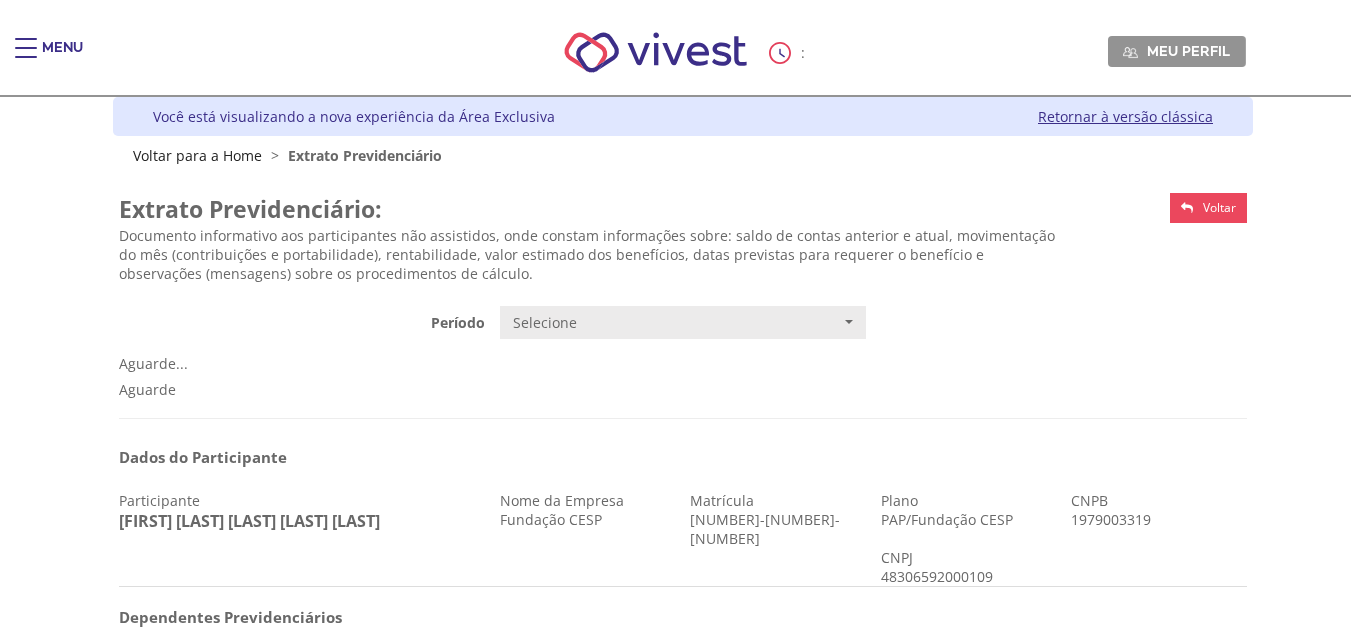 click on "Voltar" at bounding box center [1208, 208] 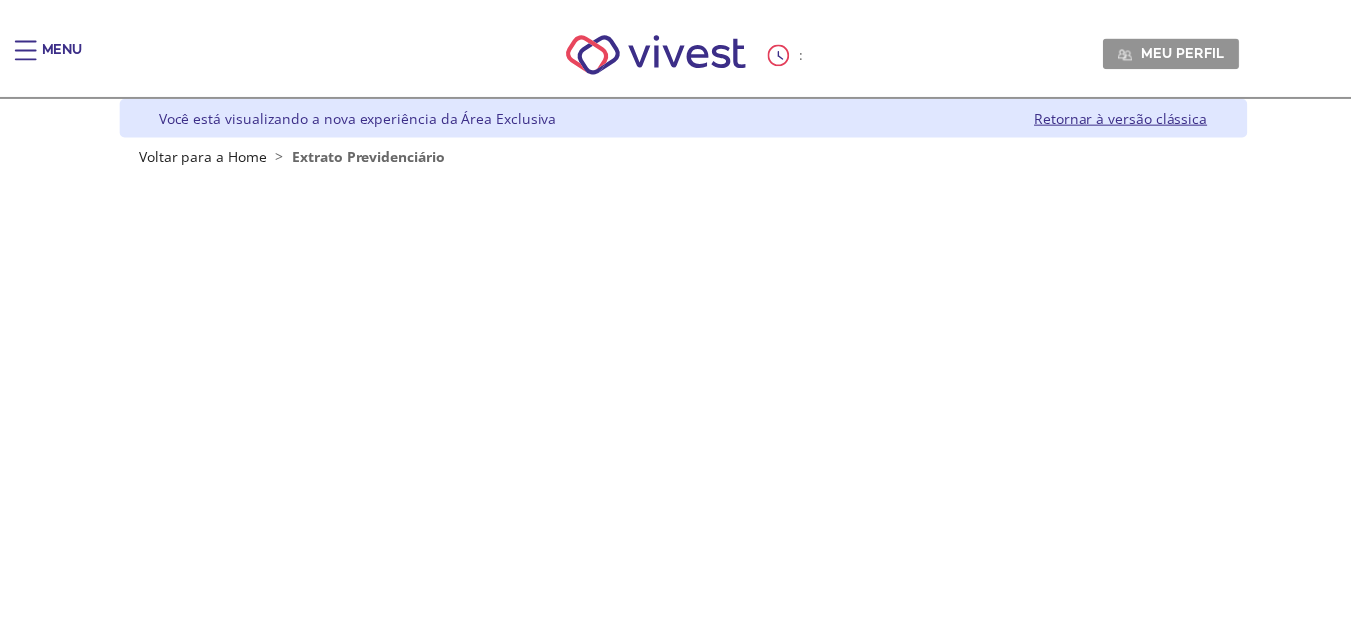 scroll, scrollTop: 0, scrollLeft: 0, axis: both 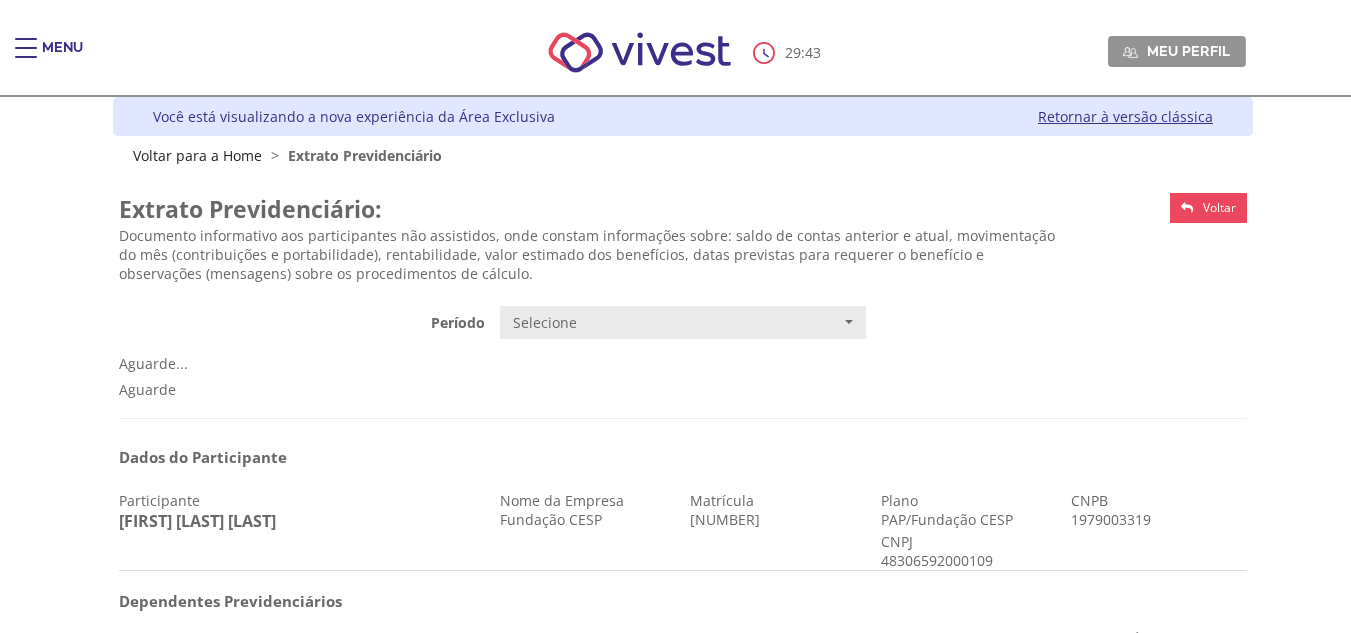 click on "Voltar" at bounding box center (1219, 207) 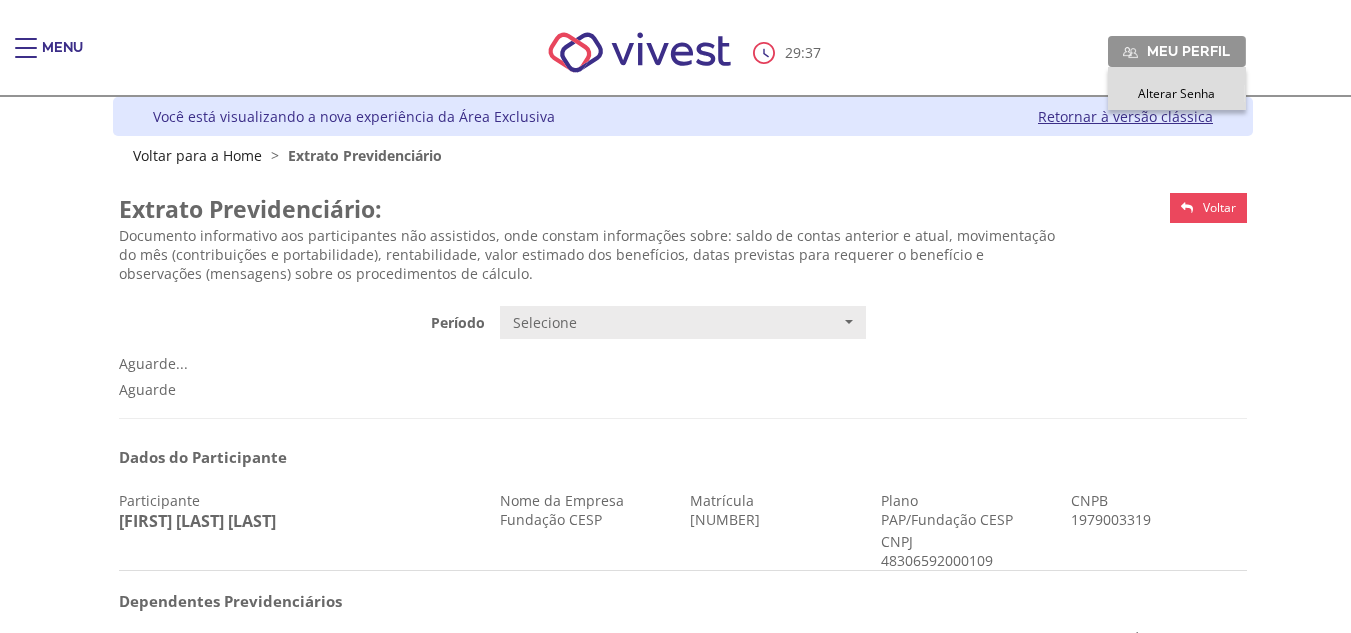 click on "Meu perfil" at bounding box center [1188, 51] 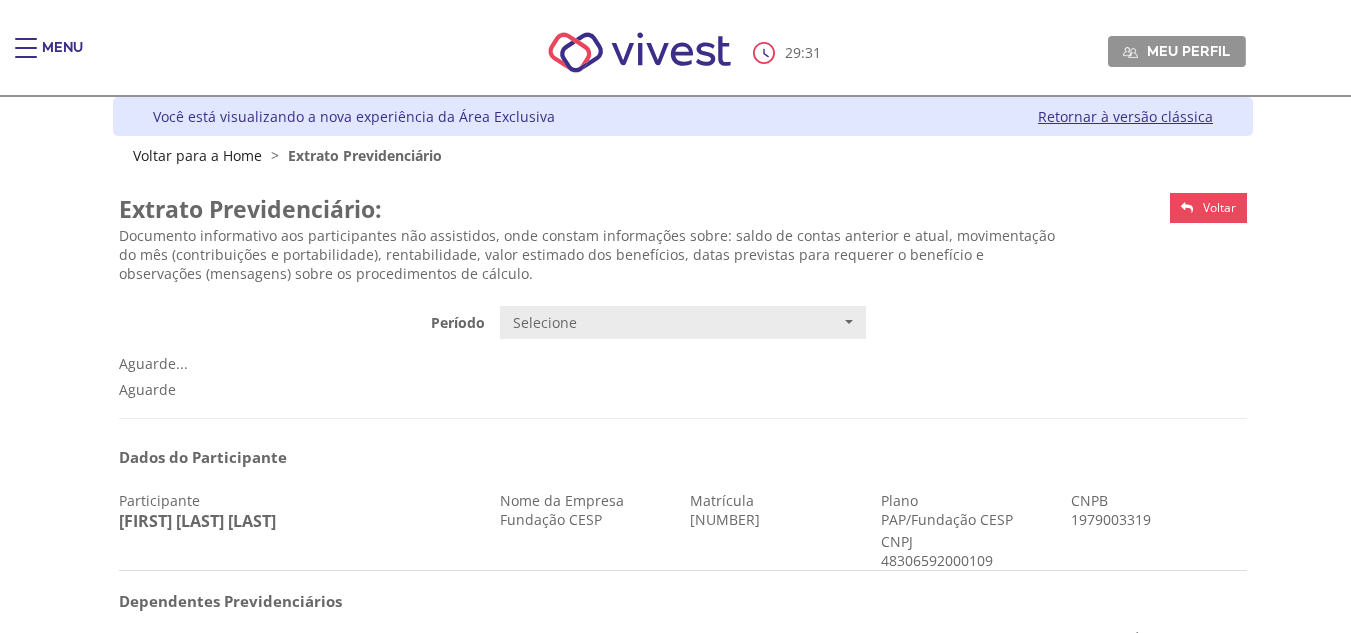click on "Extrato Previdenciário" at bounding box center (365, 155) 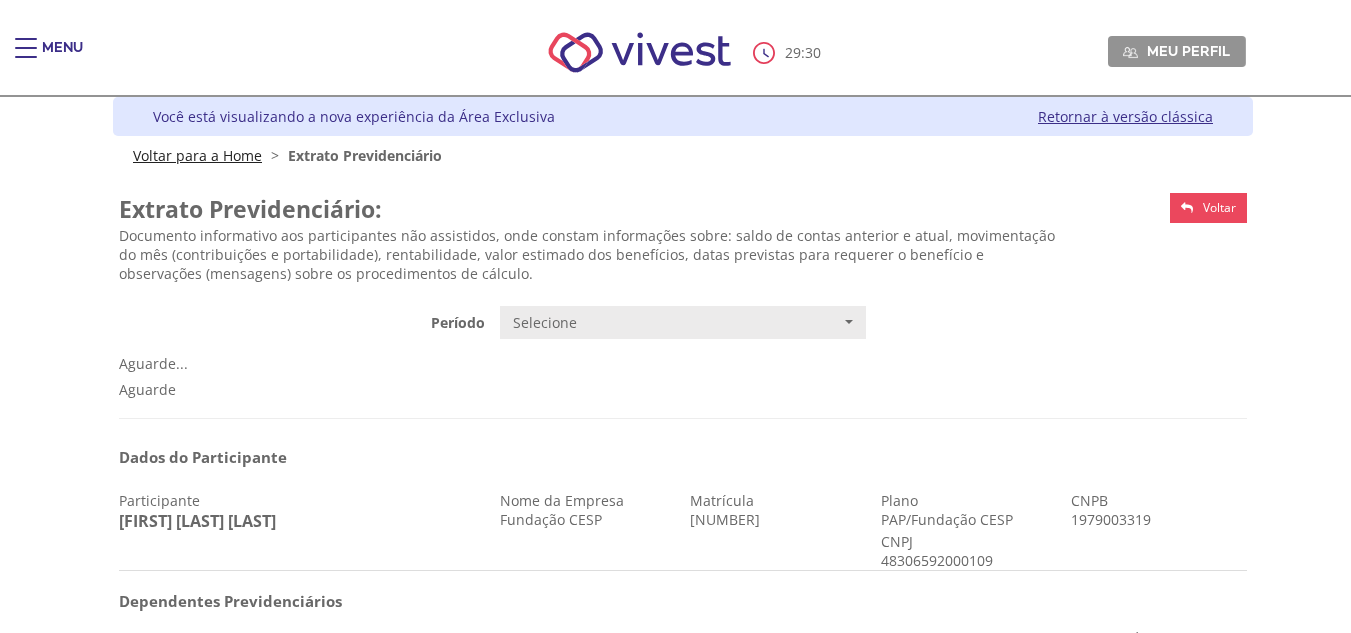 click on "Voltar para a Home" at bounding box center [197, 155] 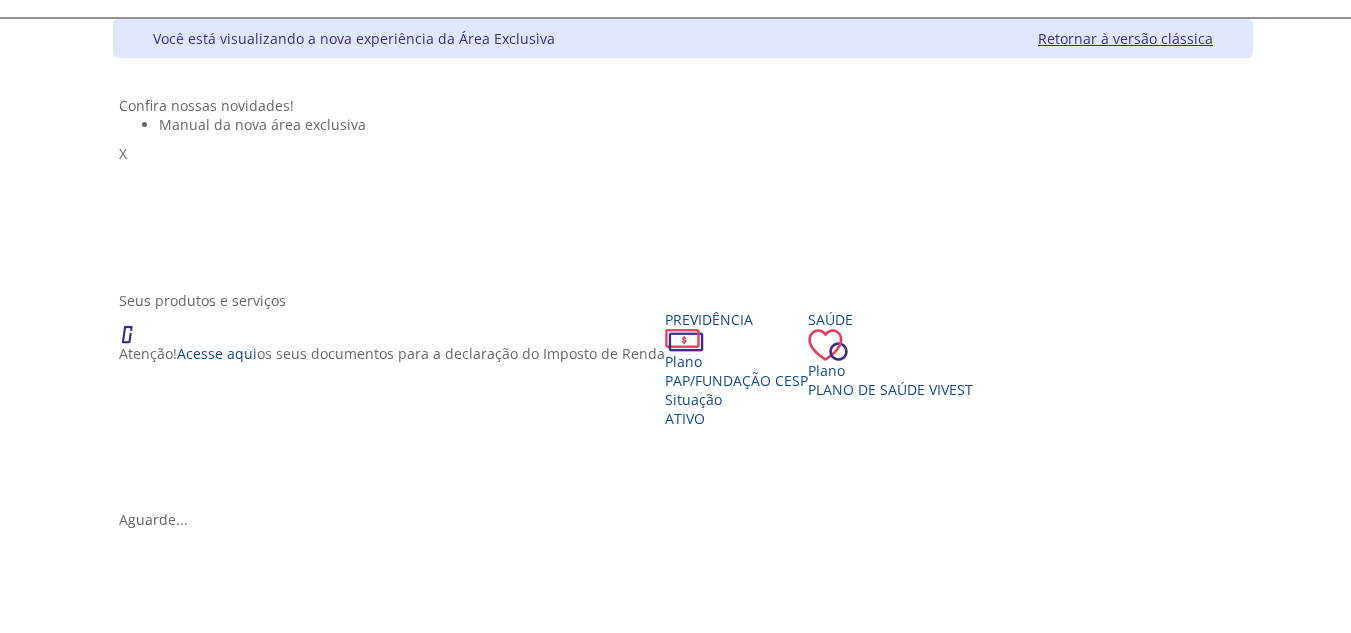 scroll, scrollTop: 300, scrollLeft: 0, axis: vertical 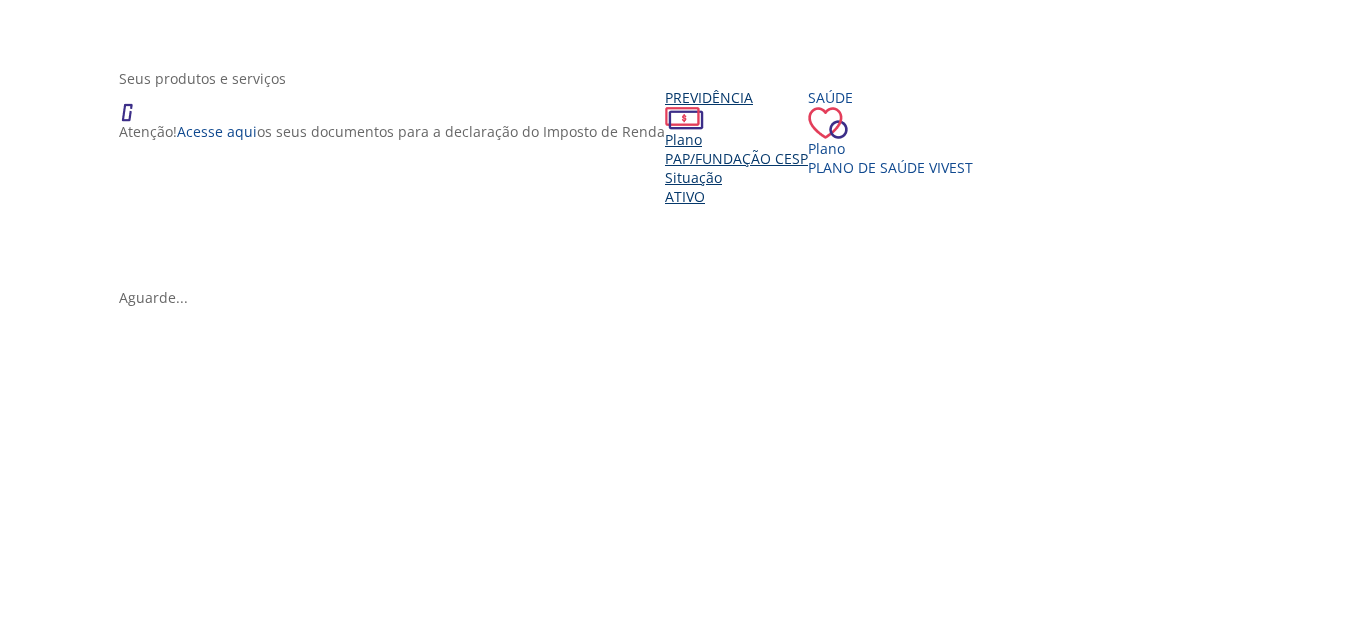 click on "Situação" at bounding box center [736, 177] 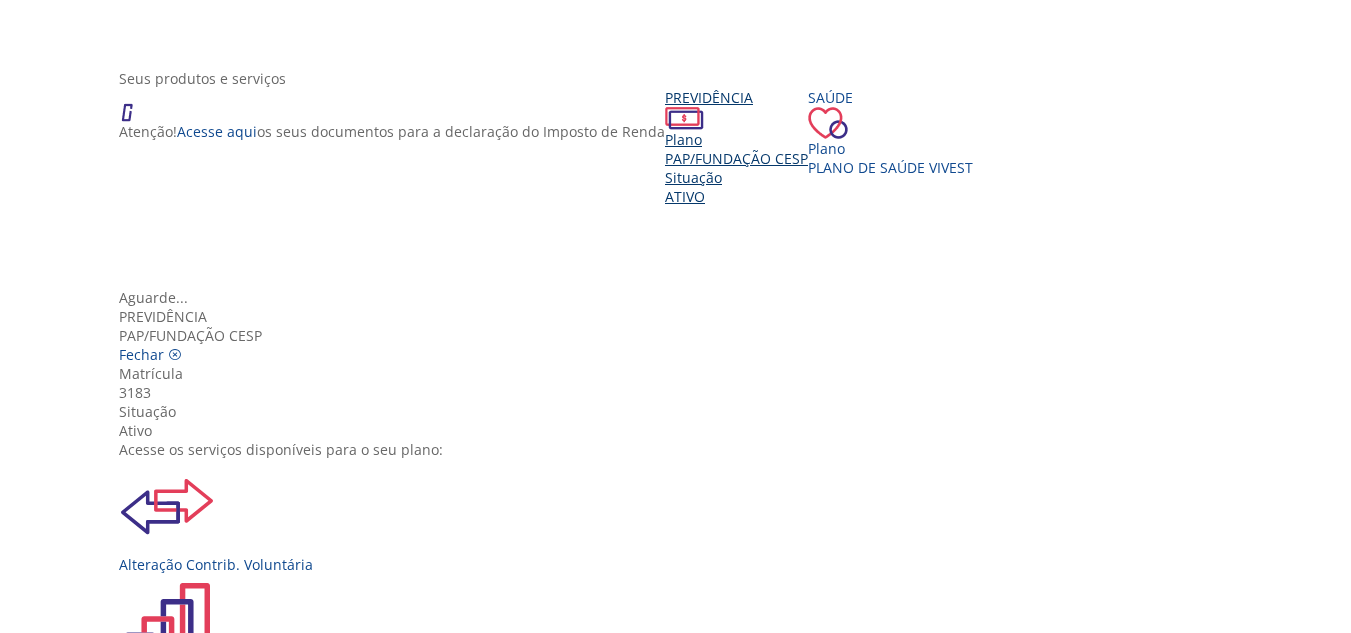 scroll, scrollTop: 200, scrollLeft: 0, axis: vertical 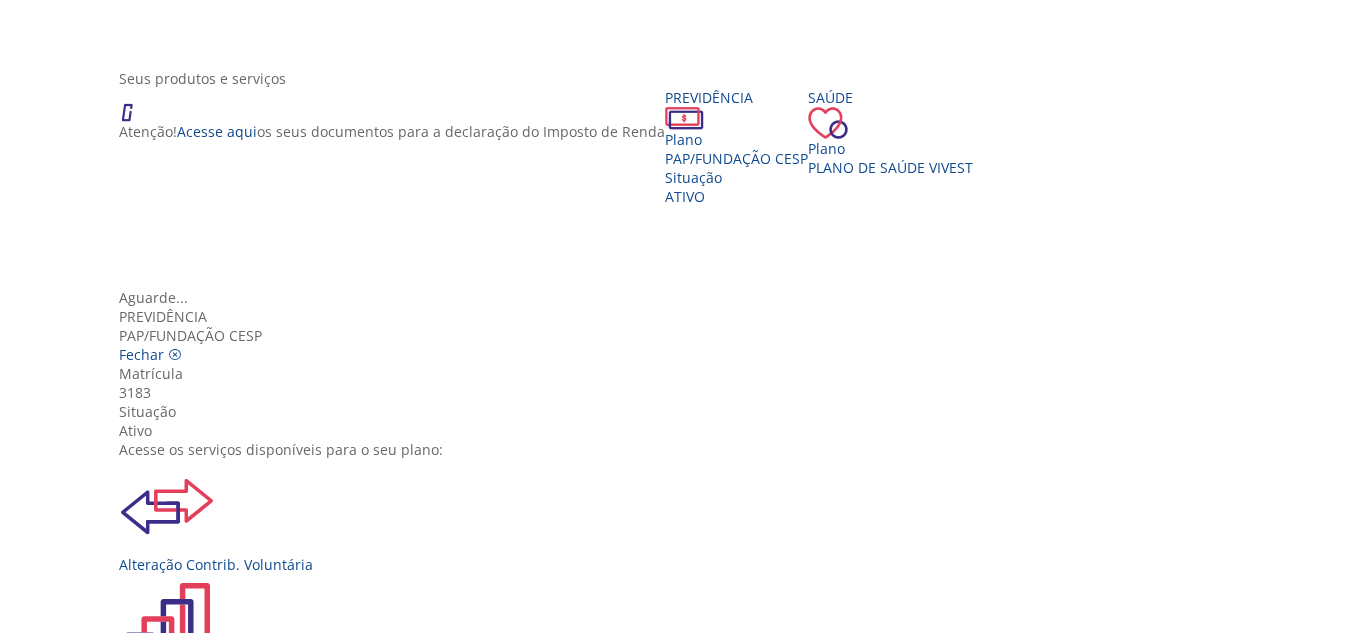 click on "Dados Cadastrais" at bounding box center [683, 1666] 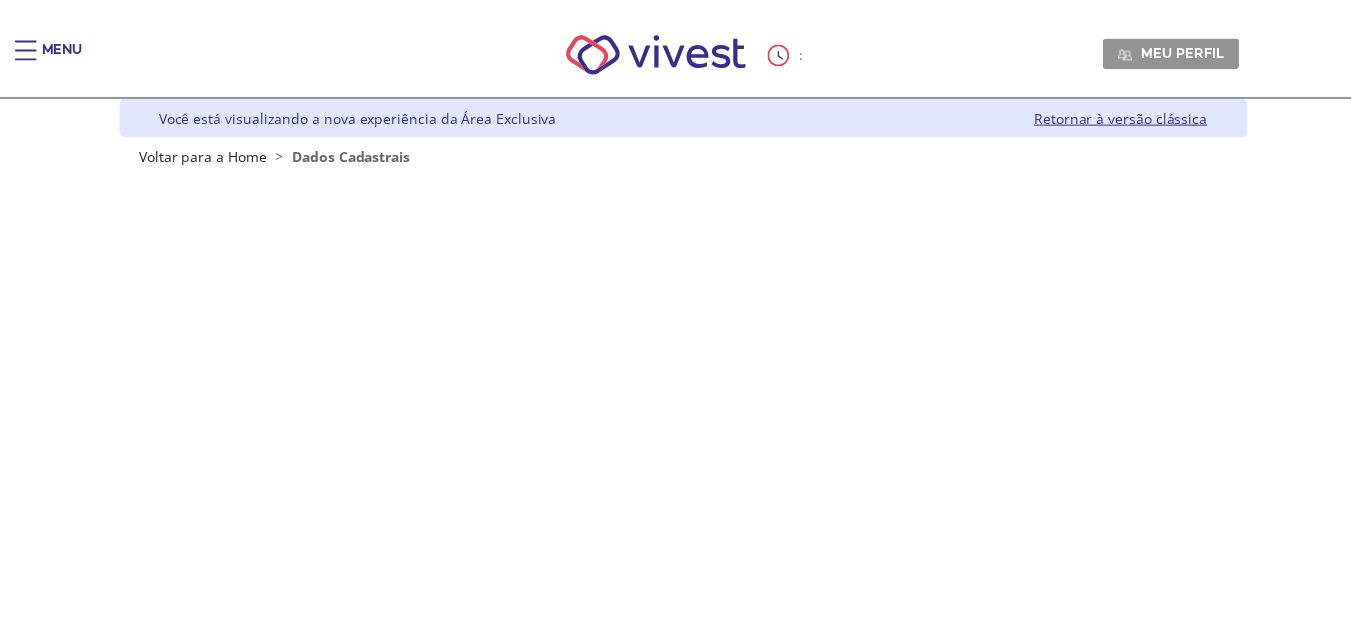 scroll, scrollTop: 0, scrollLeft: 0, axis: both 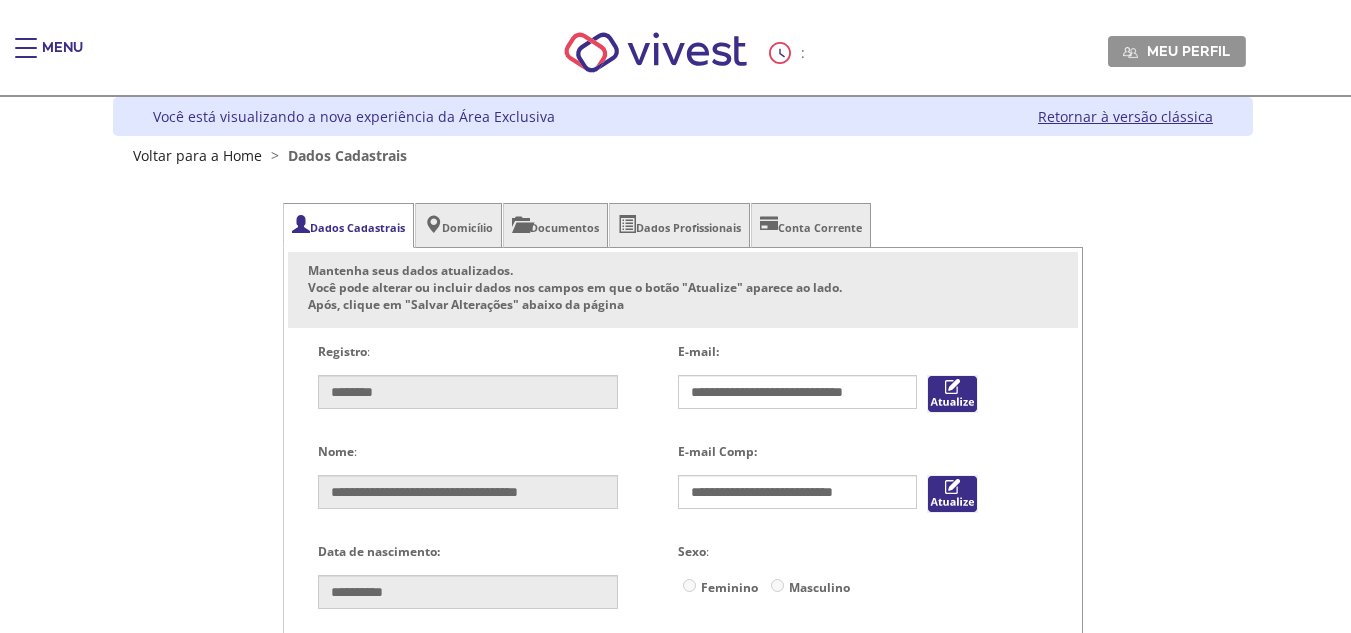 type 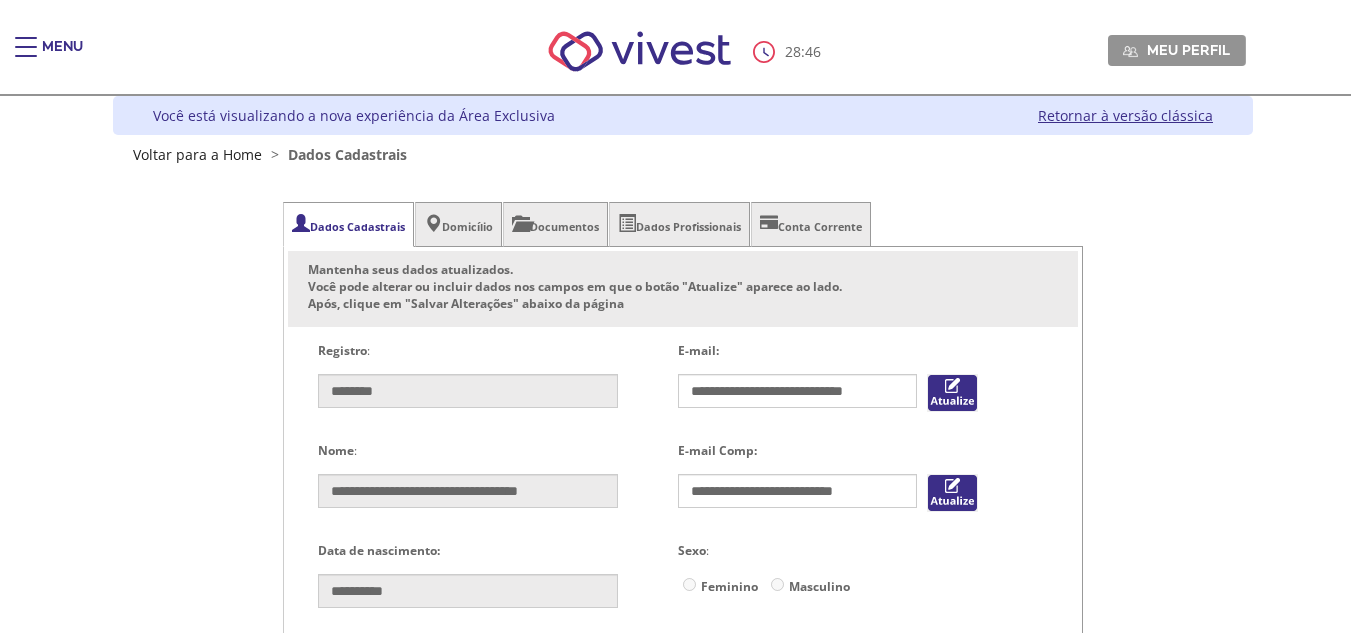 scroll, scrollTop: 0, scrollLeft: 0, axis: both 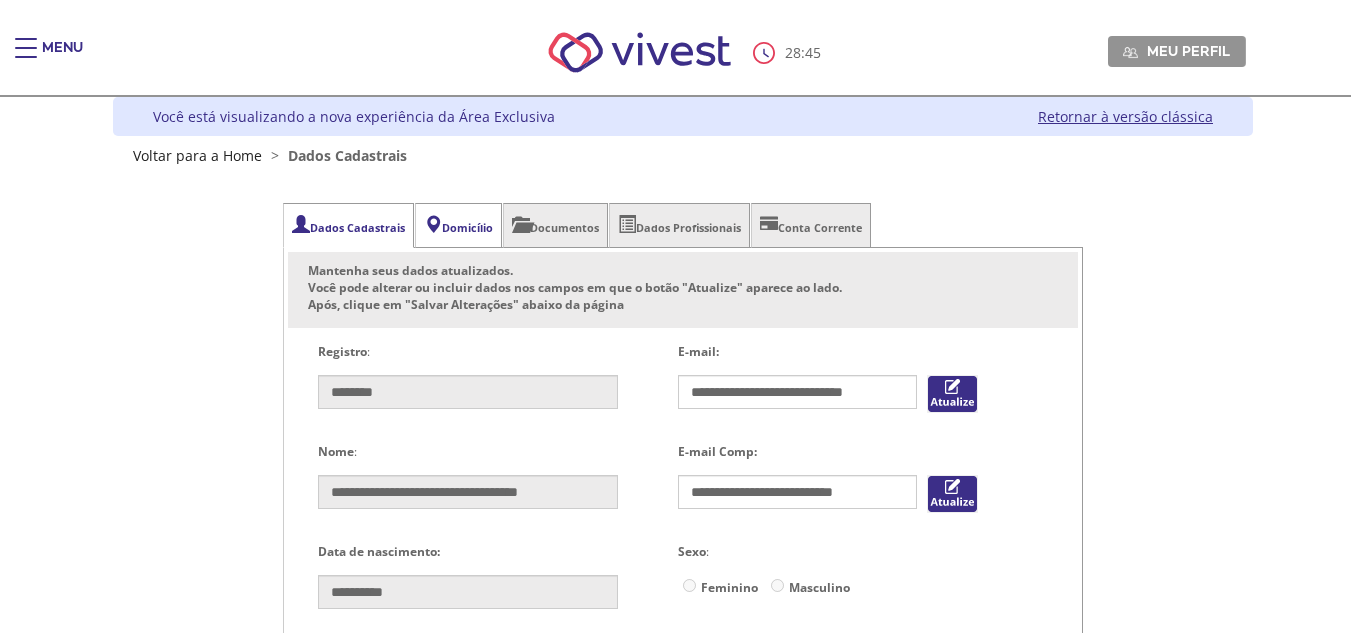 click on "Domicílio" at bounding box center (458, 225) 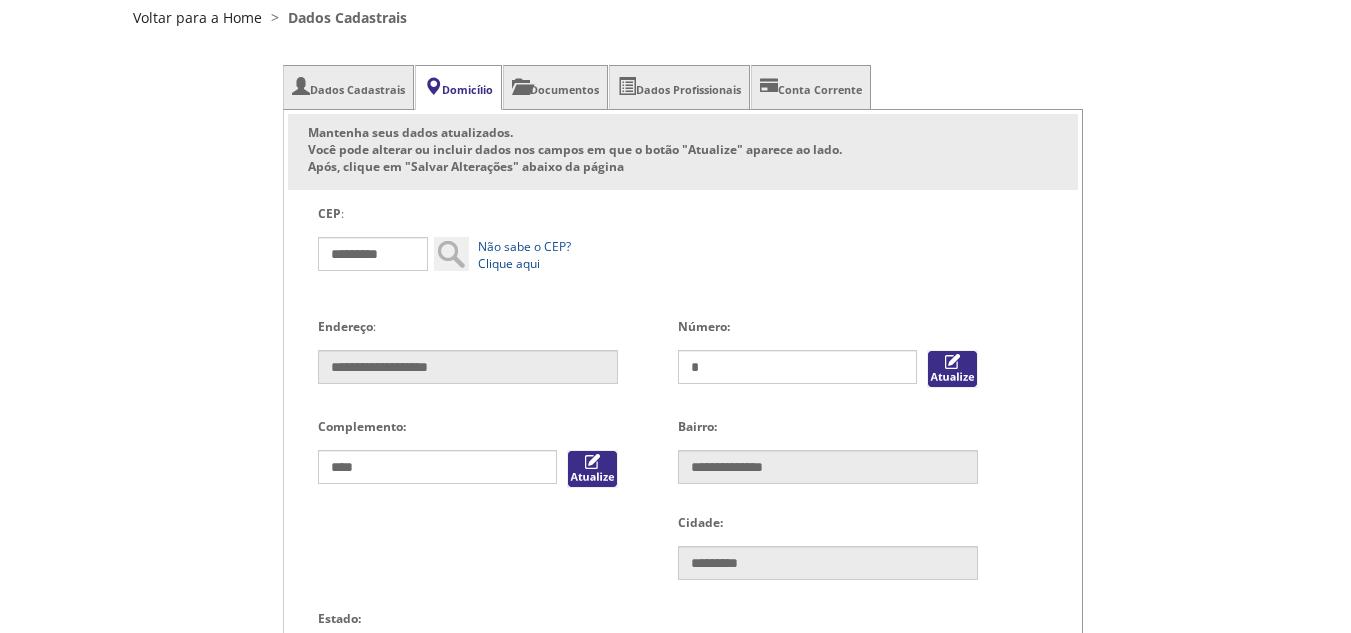 scroll, scrollTop: 103, scrollLeft: 0, axis: vertical 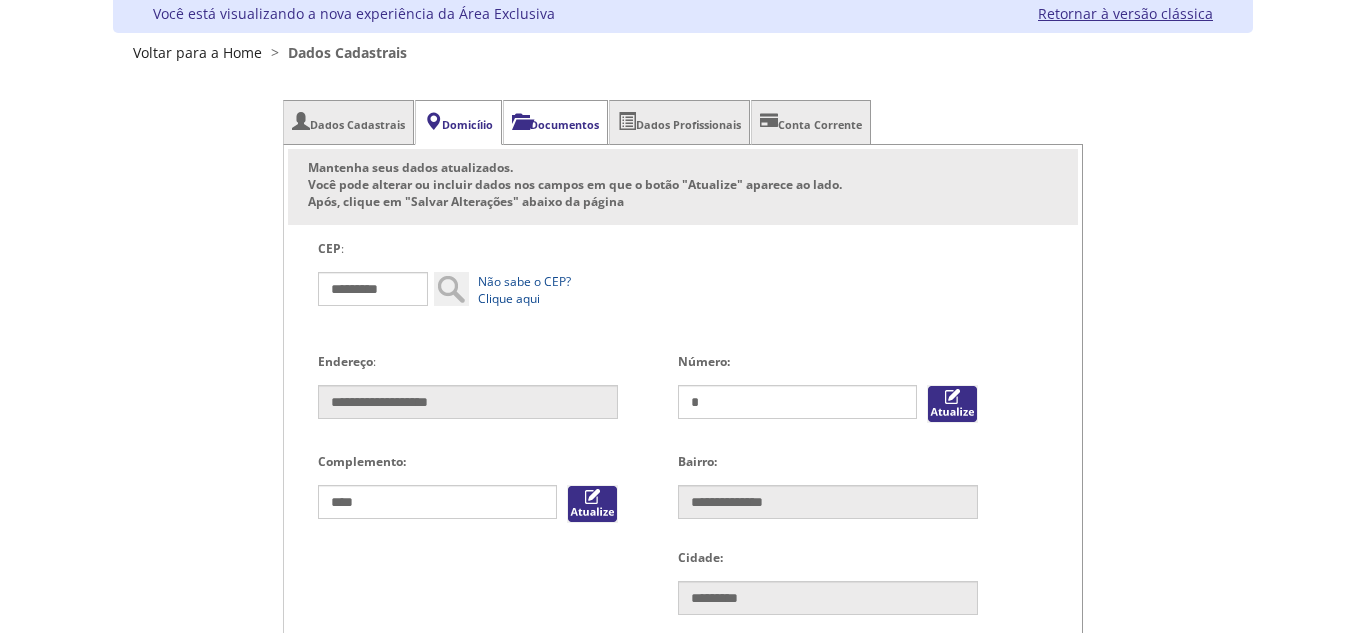 click on "Documentos" at bounding box center [555, 122] 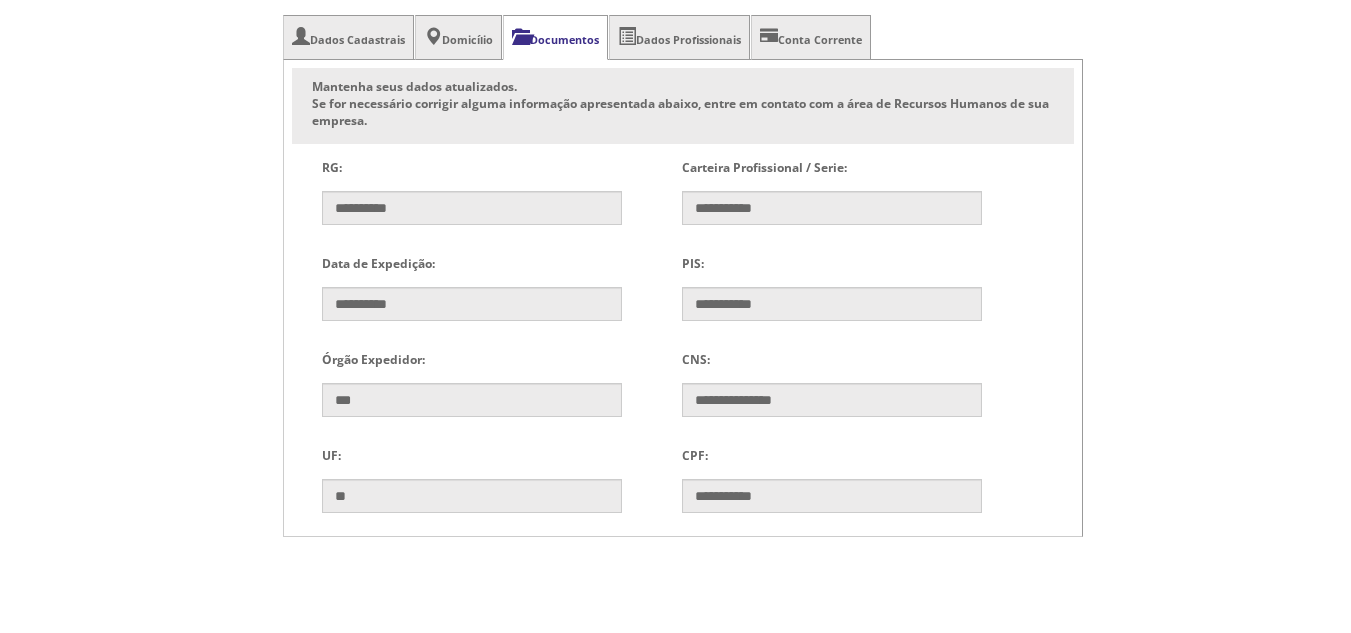 scroll, scrollTop: 0, scrollLeft: 0, axis: both 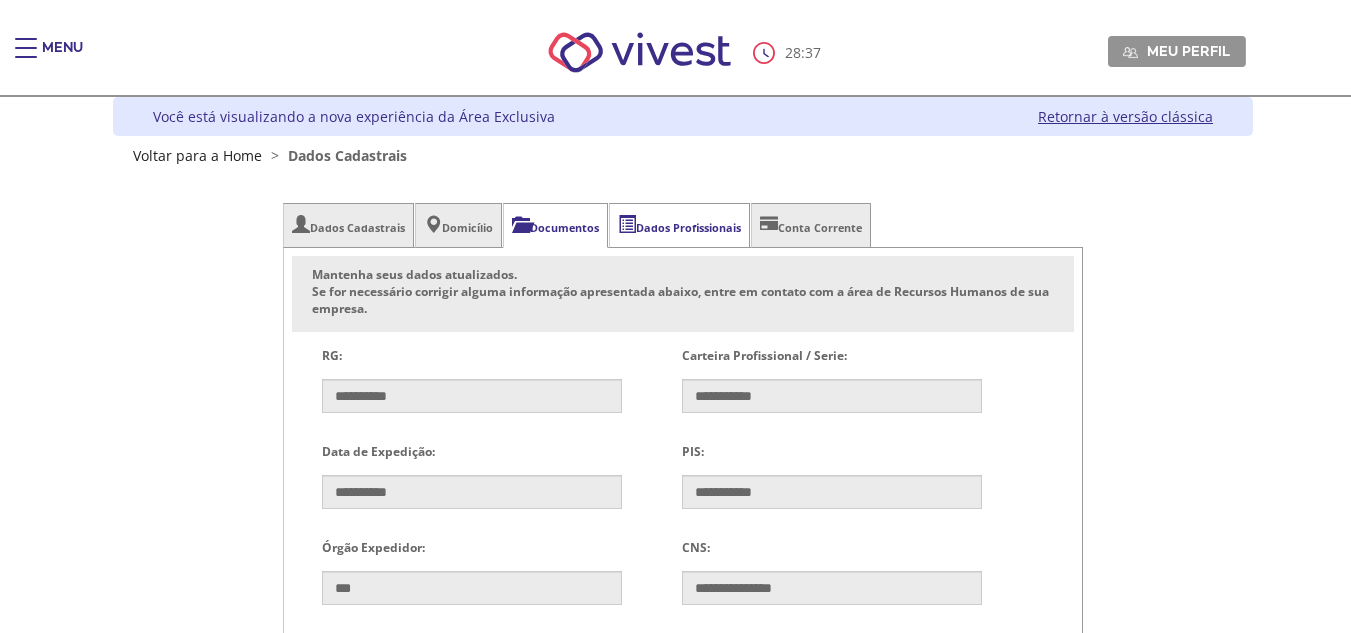 click on "Dados Profissionais" at bounding box center [679, 225] 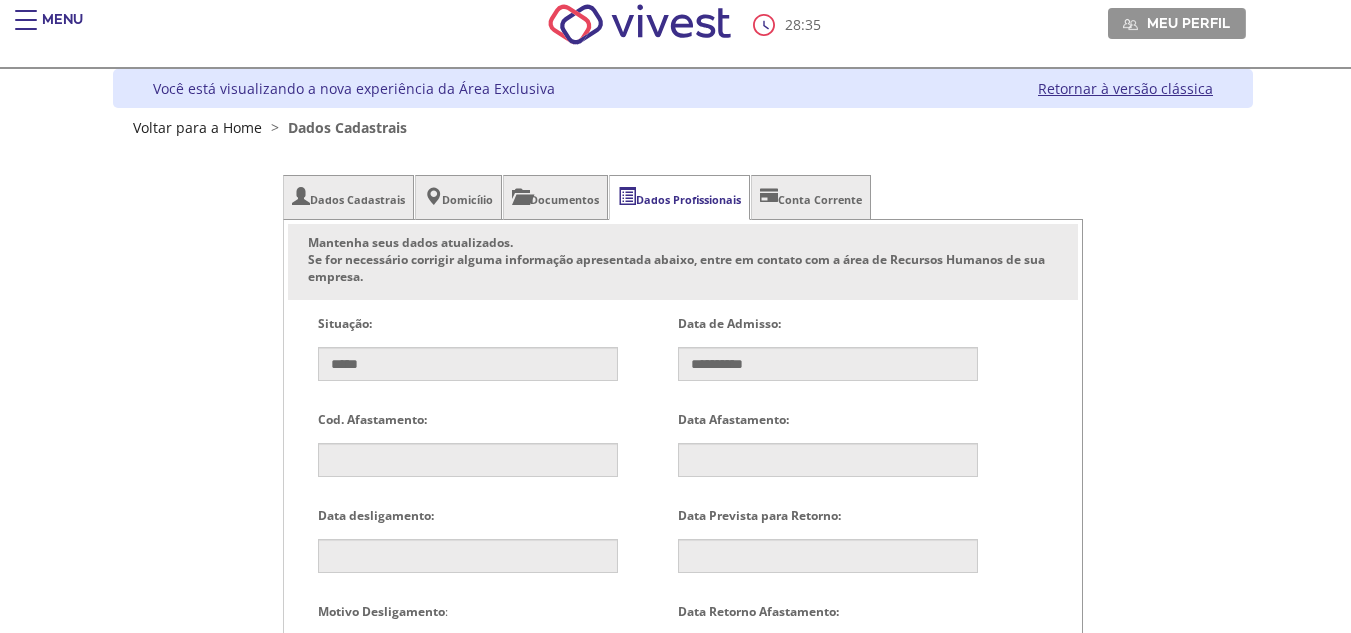 scroll, scrollTop: 0, scrollLeft: 0, axis: both 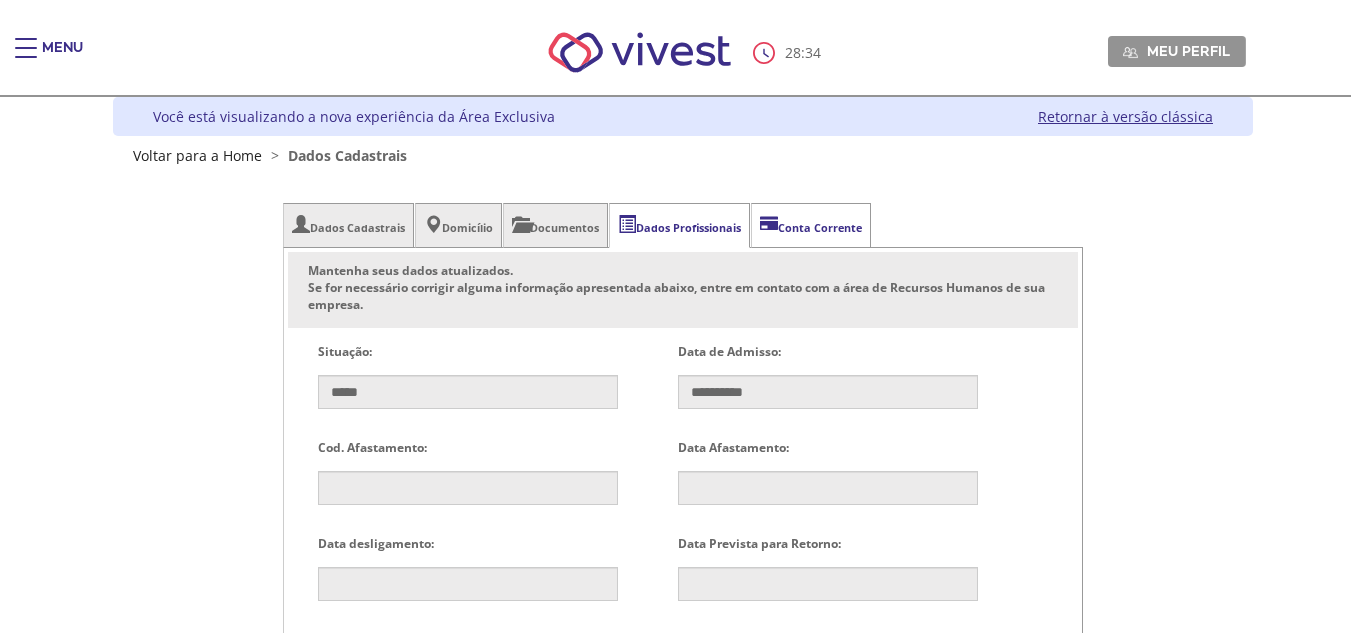 click on "Conta Corrente" at bounding box center (811, 225) 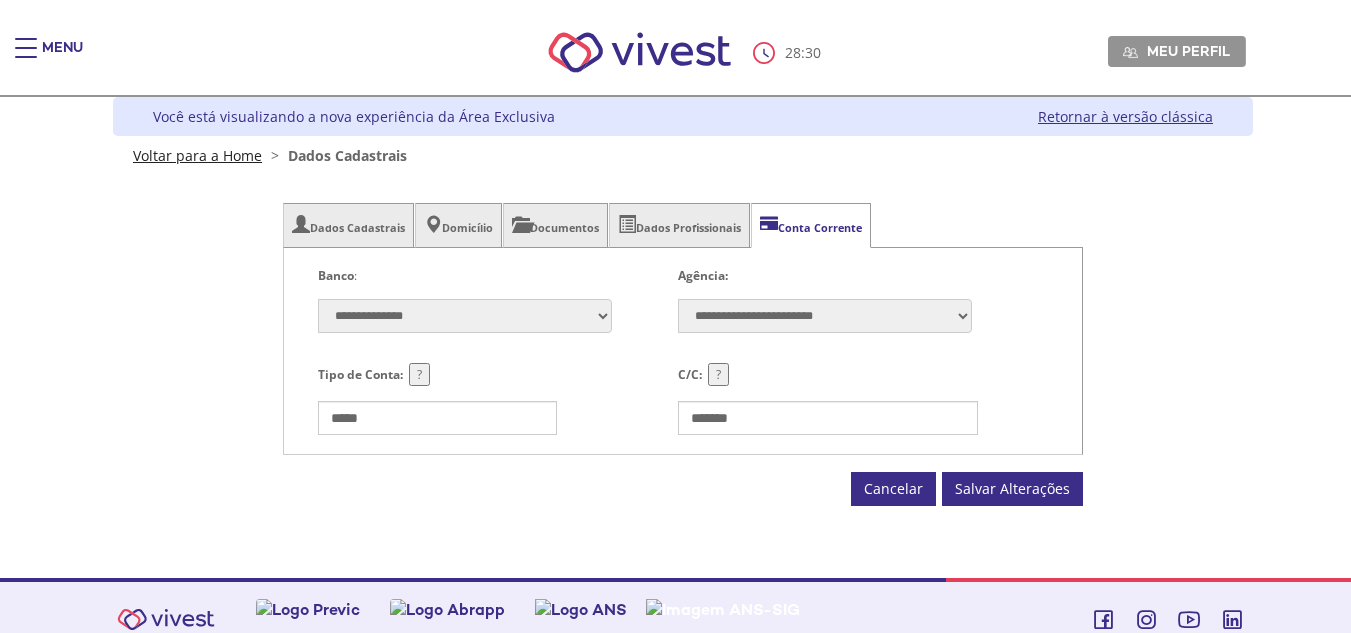 click on "Voltar para a Home" at bounding box center [197, 155] 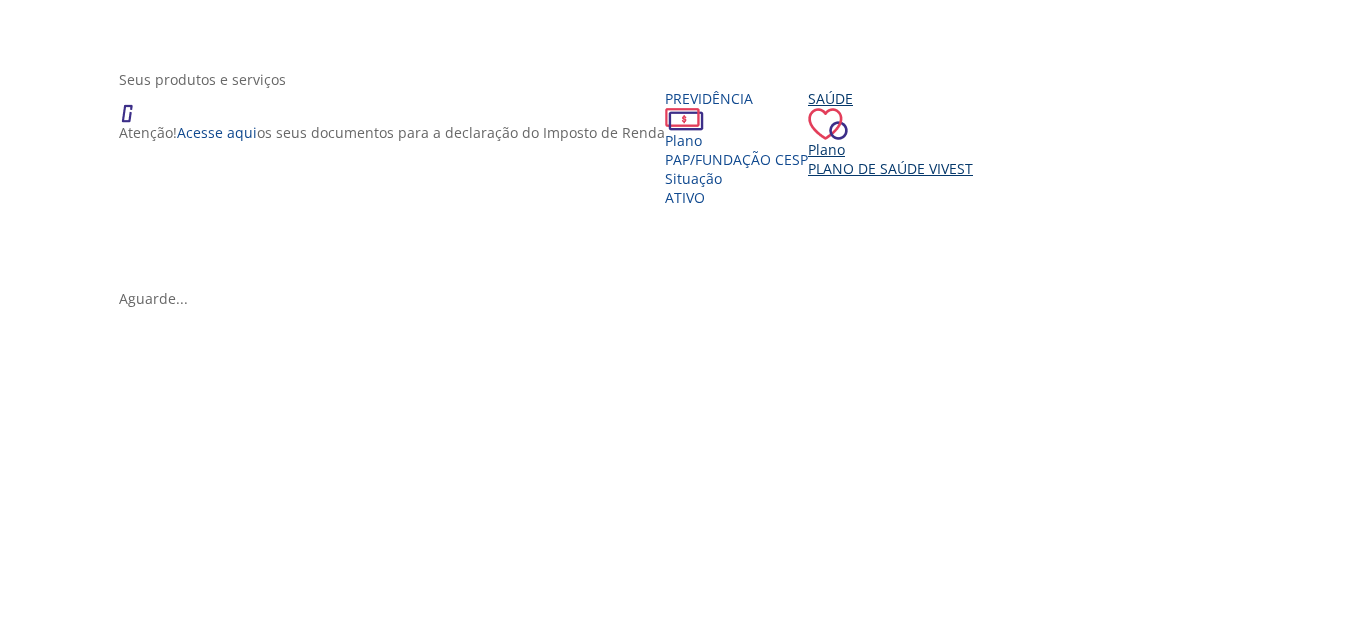 scroll, scrollTop: 300, scrollLeft: 0, axis: vertical 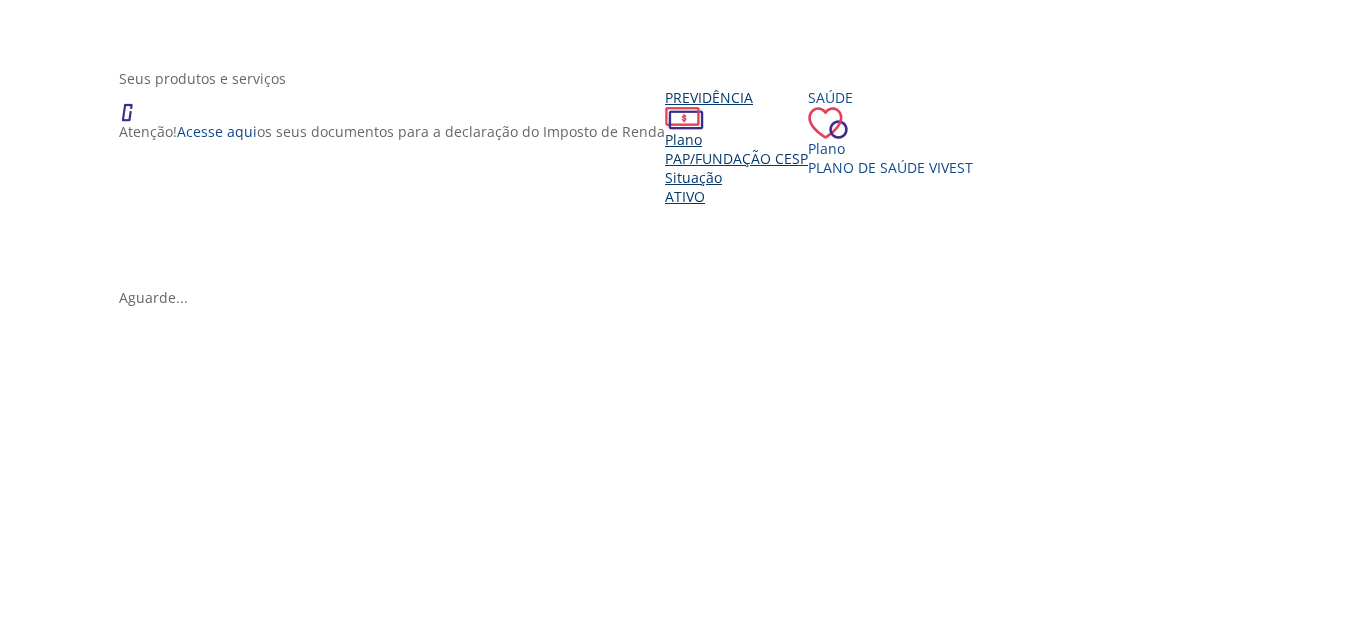 click on "[CITY] PAP/Fundação CESP
Situação Ativo" at bounding box center (736, 168) 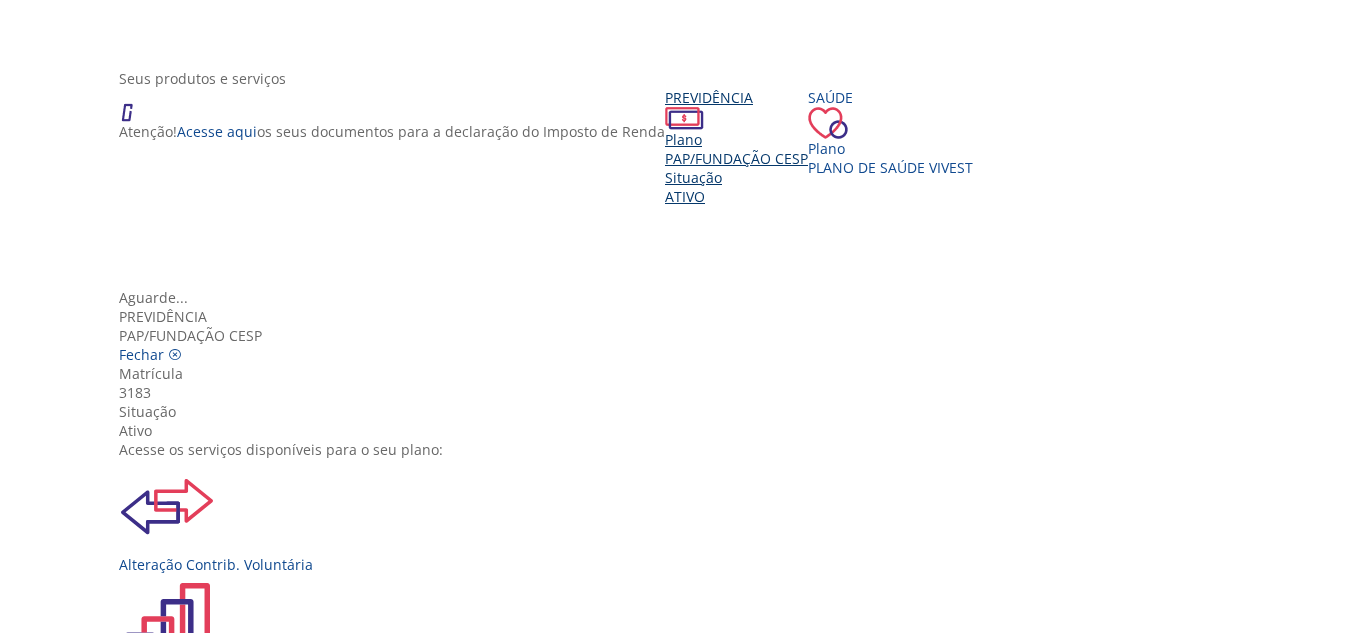 scroll, scrollTop: 0, scrollLeft: 0, axis: both 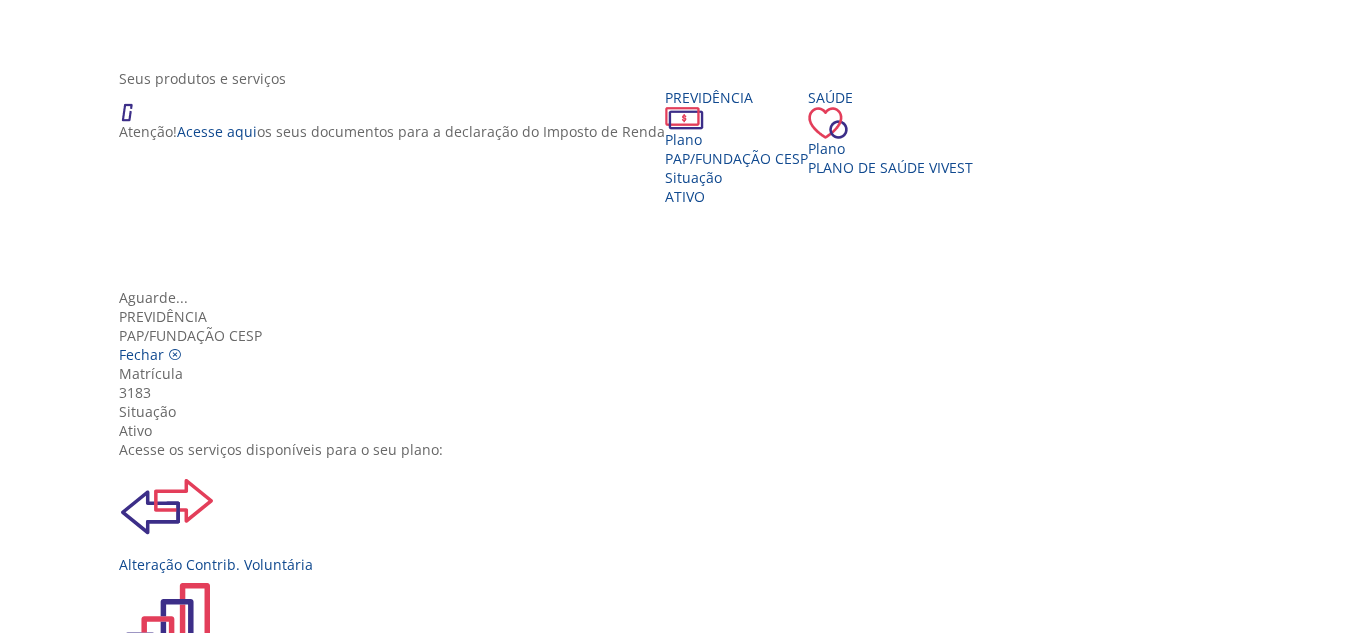 click at bounding box center [167, 852] 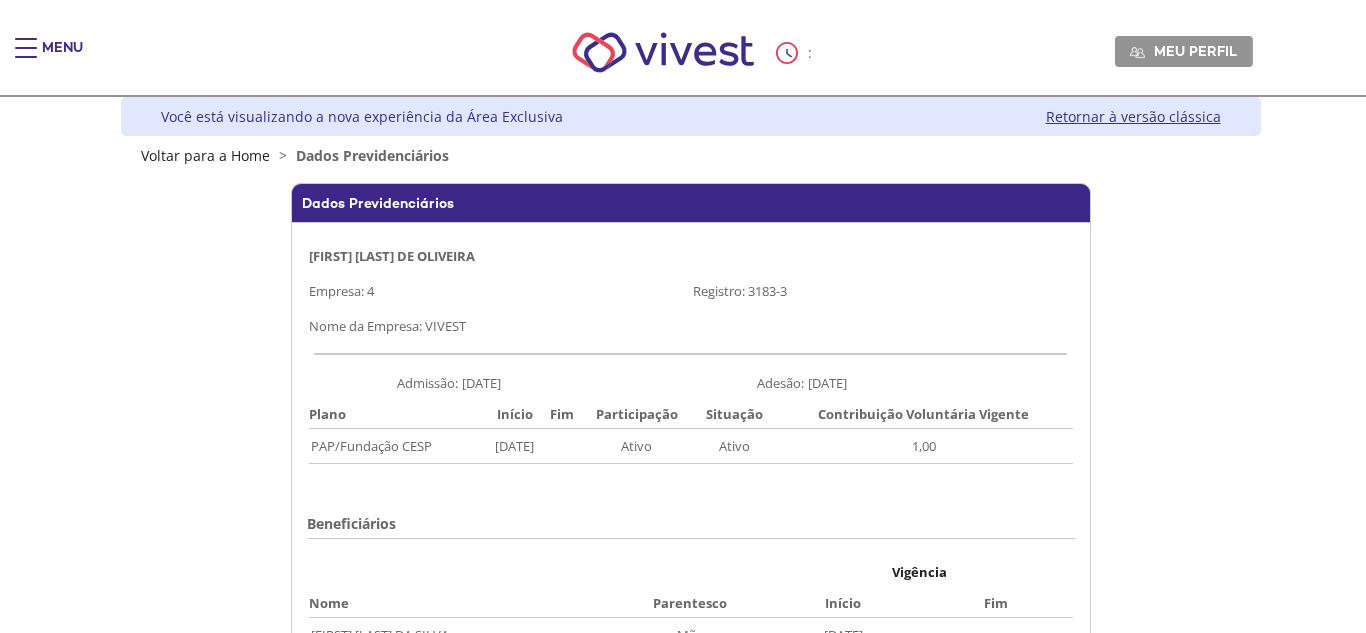 click on "[DATE]" at bounding box center [940, 382] 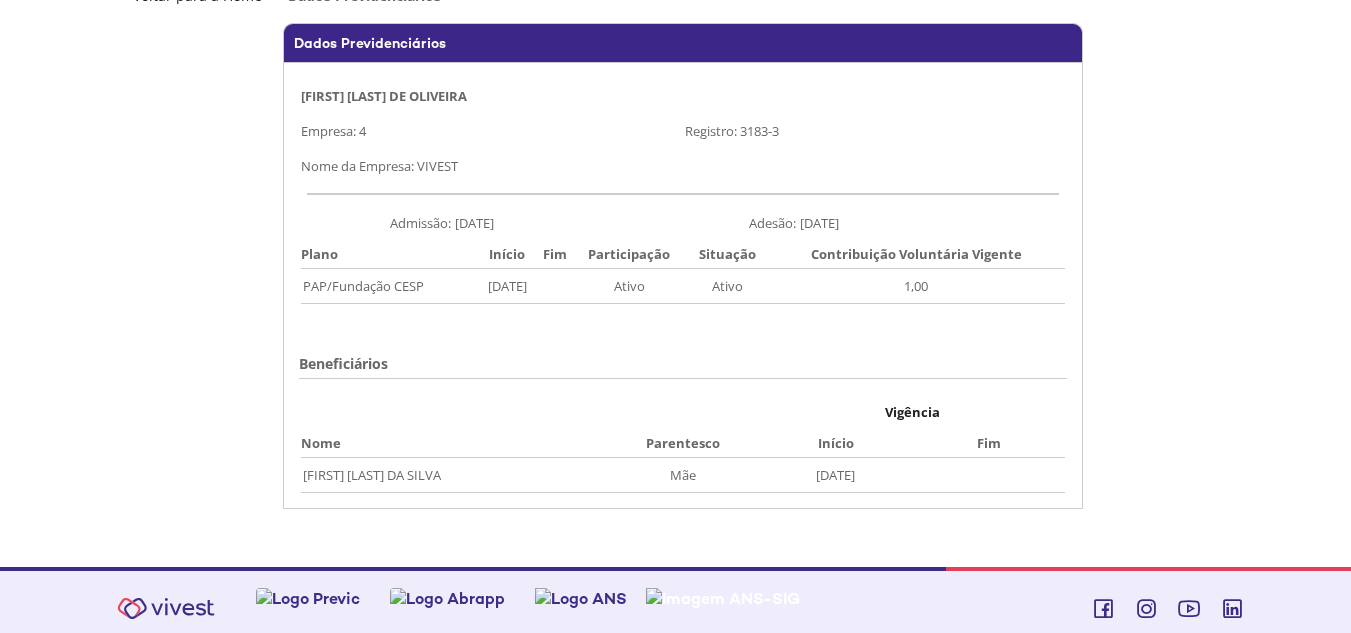 scroll, scrollTop: 173, scrollLeft: 0, axis: vertical 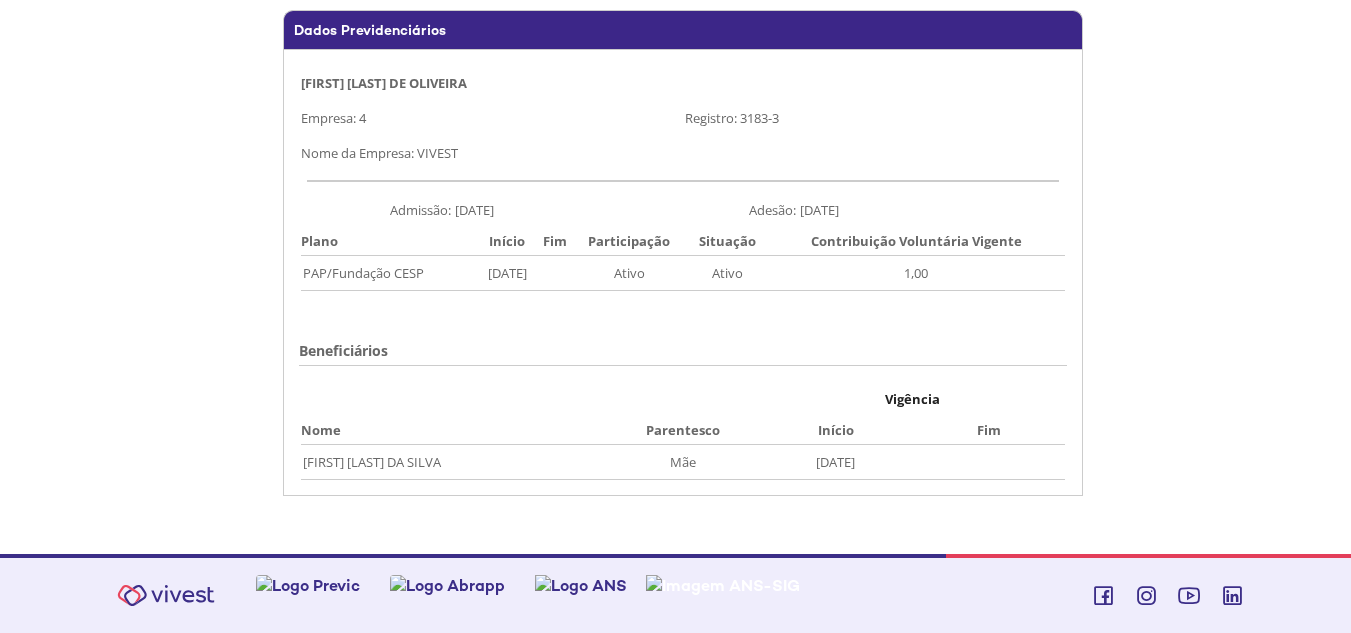 click on "[DATE]" at bounding box center (835, 462) 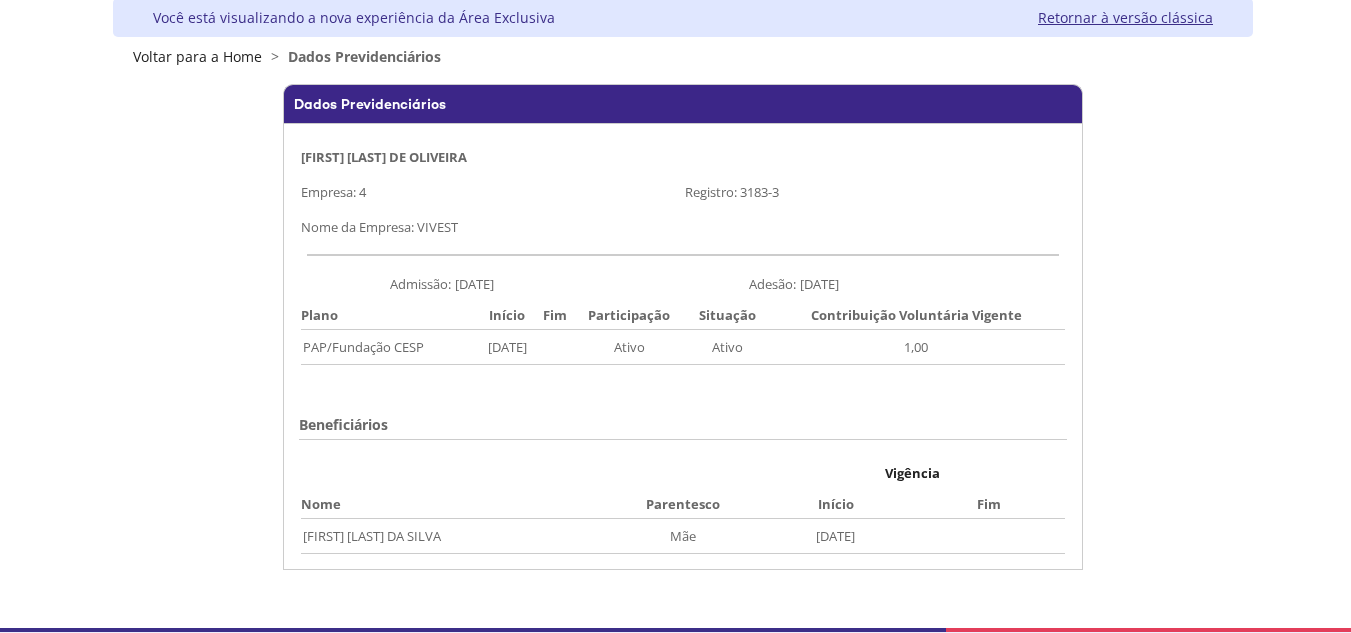 scroll, scrollTop: 0, scrollLeft: 0, axis: both 